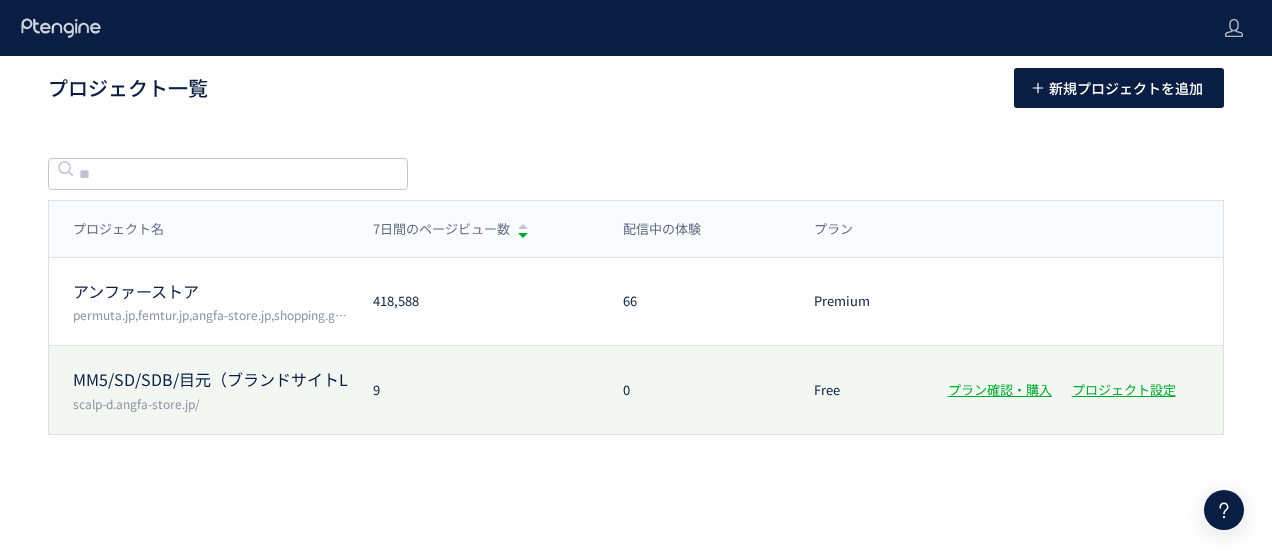 scroll, scrollTop: 0, scrollLeft: 0, axis: both 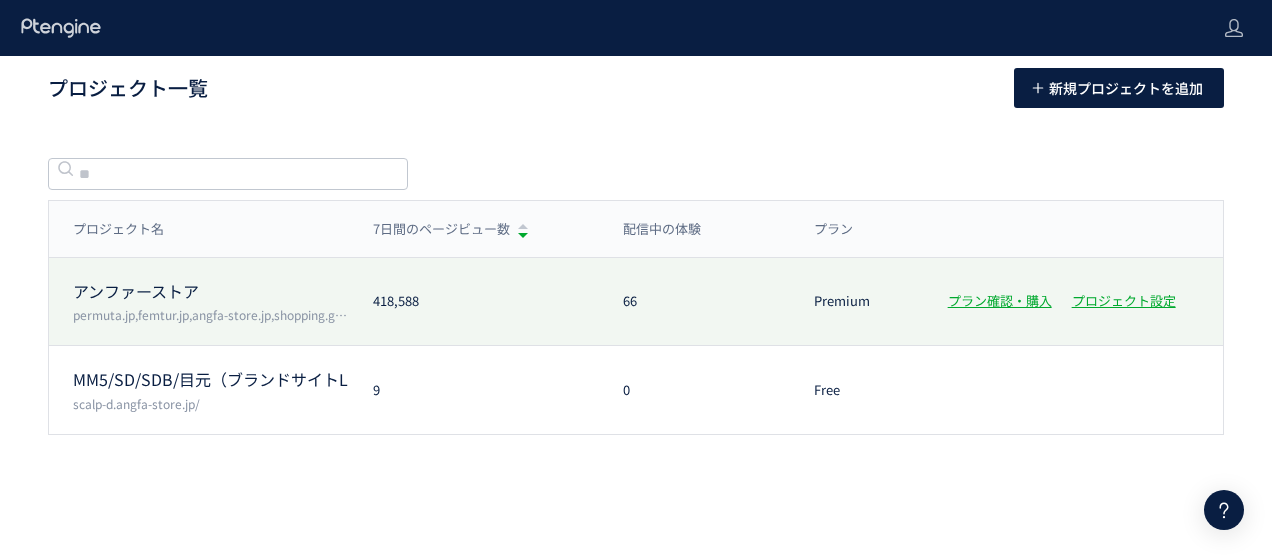click on "アンファーストア" 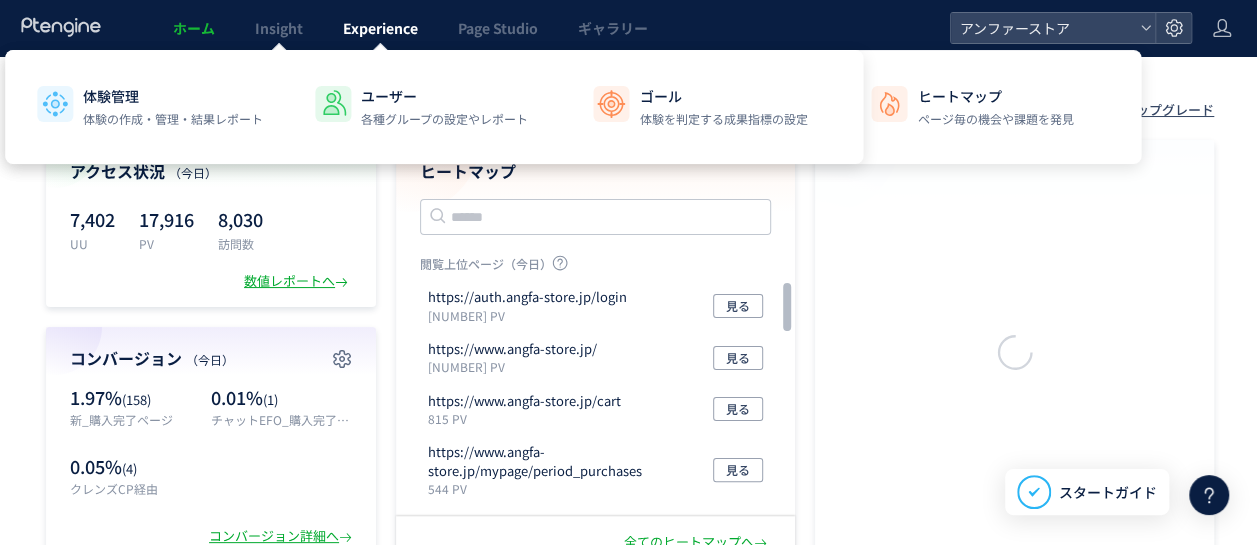 click on "Experience" at bounding box center [380, 28] 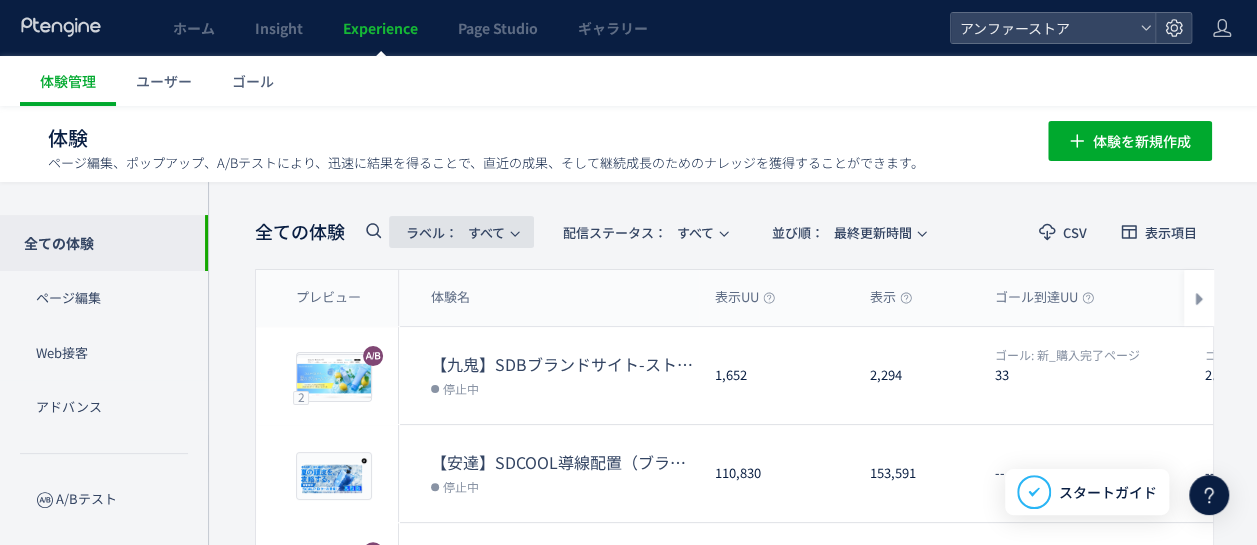 click on "ラベル：  すべて" 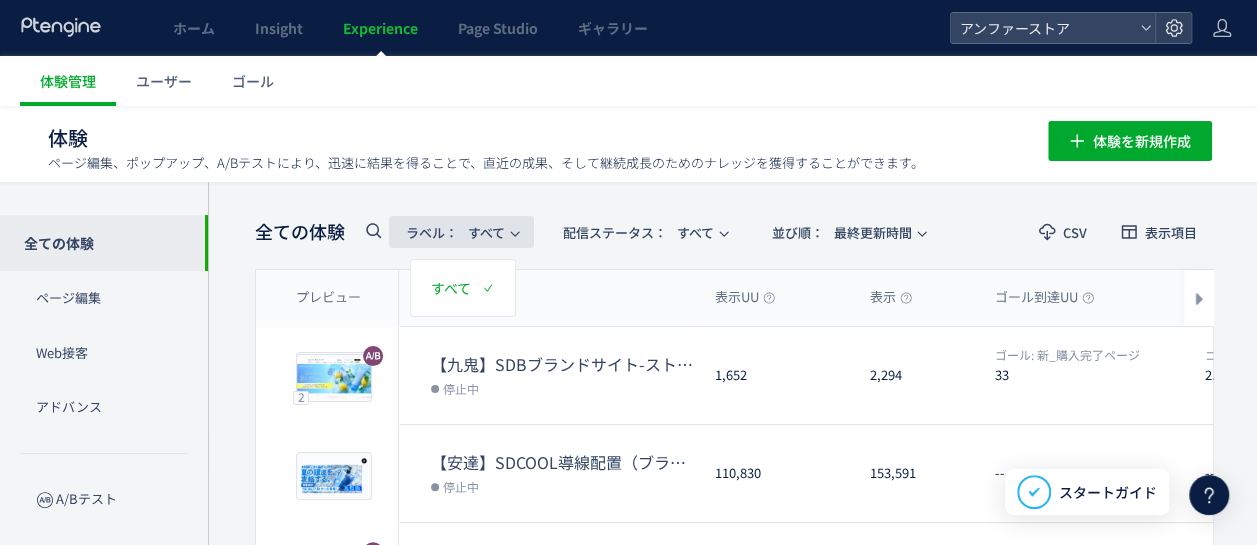 click on "ラベル：  すべて" 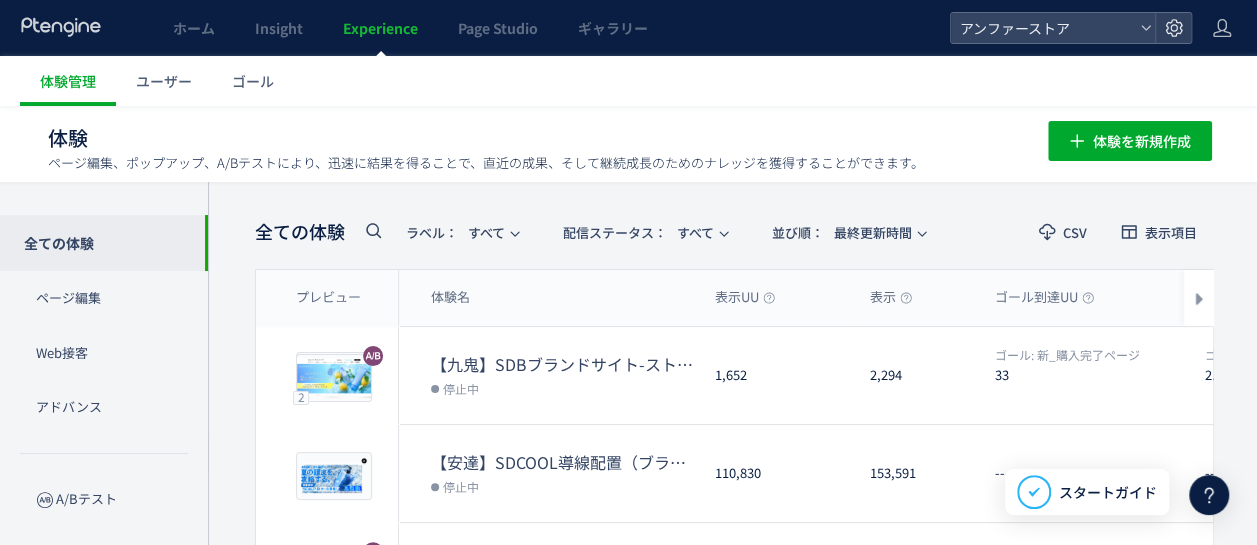 click on "全ての体験" at bounding box center (300, 232) 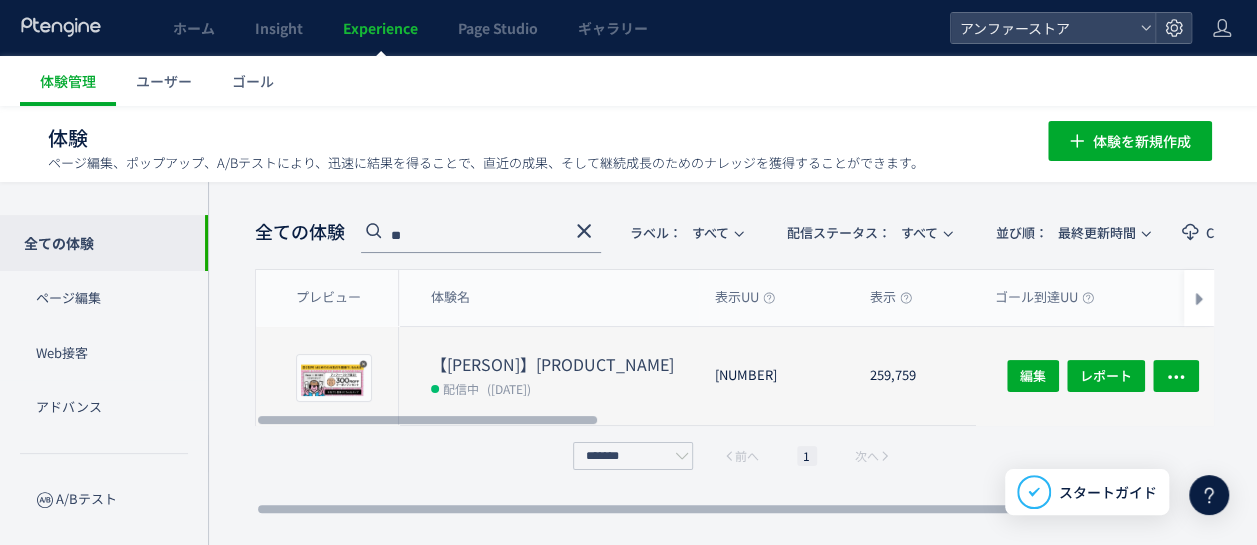 type on "**" 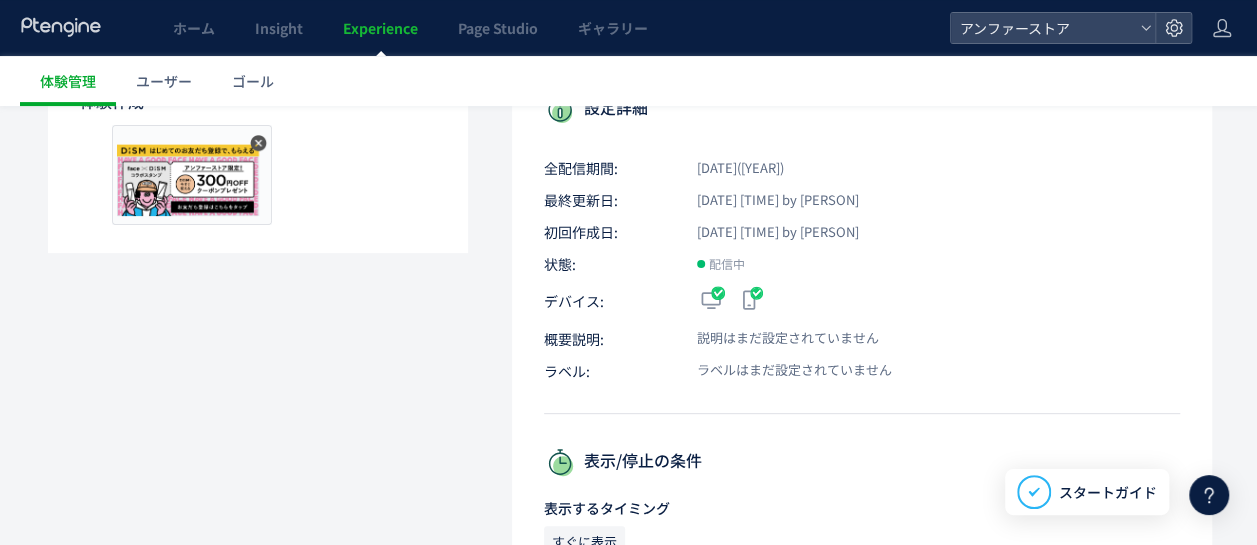 scroll, scrollTop: 0, scrollLeft: 0, axis: both 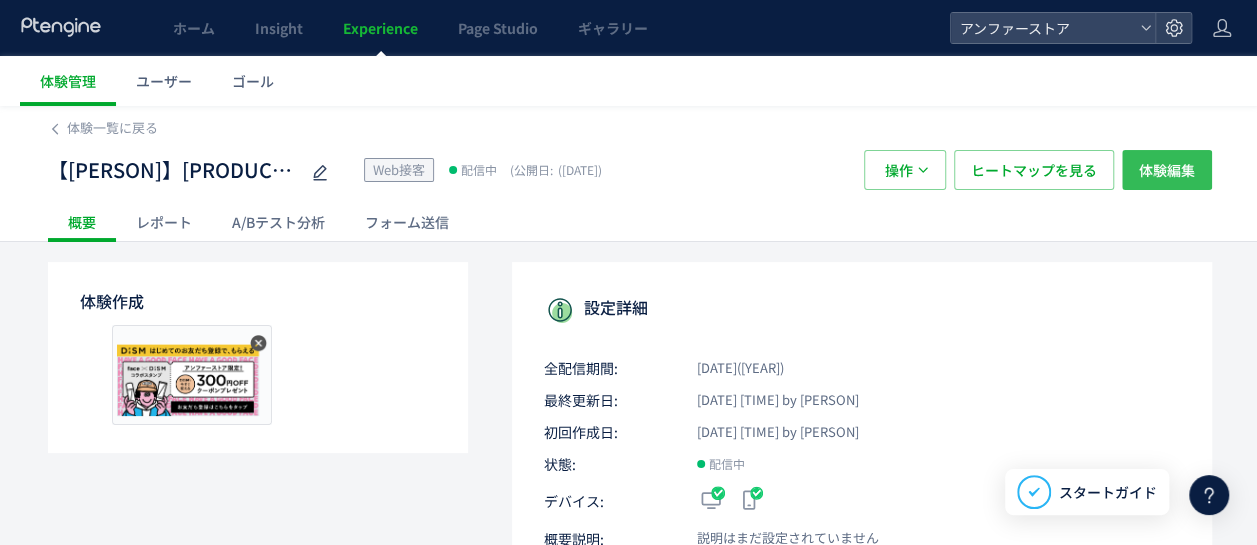 click on "体験編集" at bounding box center [1167, 170] 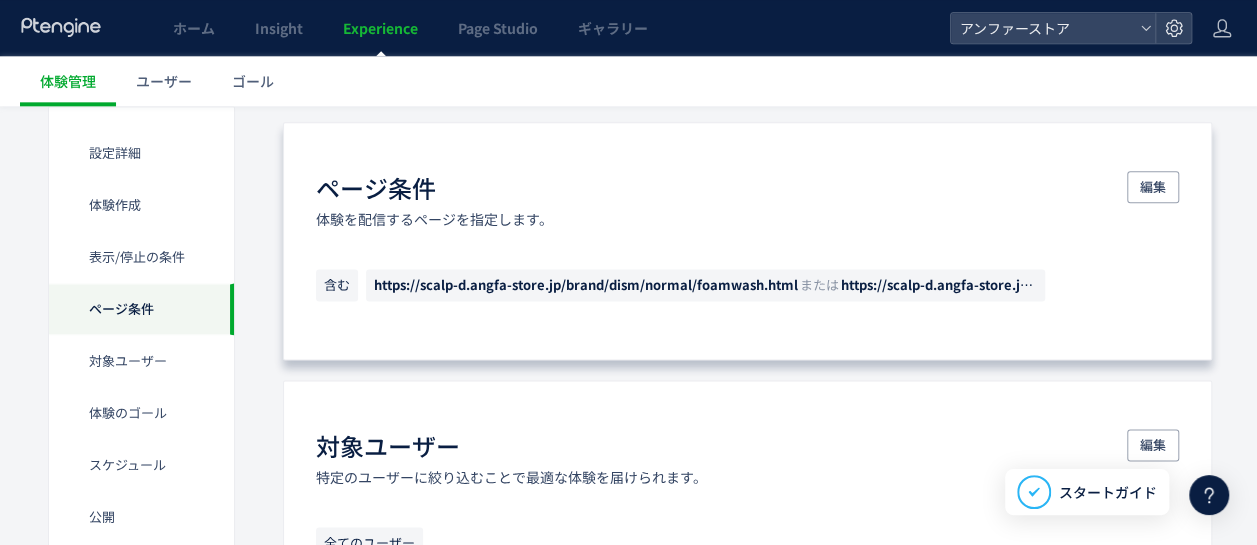 scroll, scrollTop: 1200, scrollLeft: 0, axis: vertical 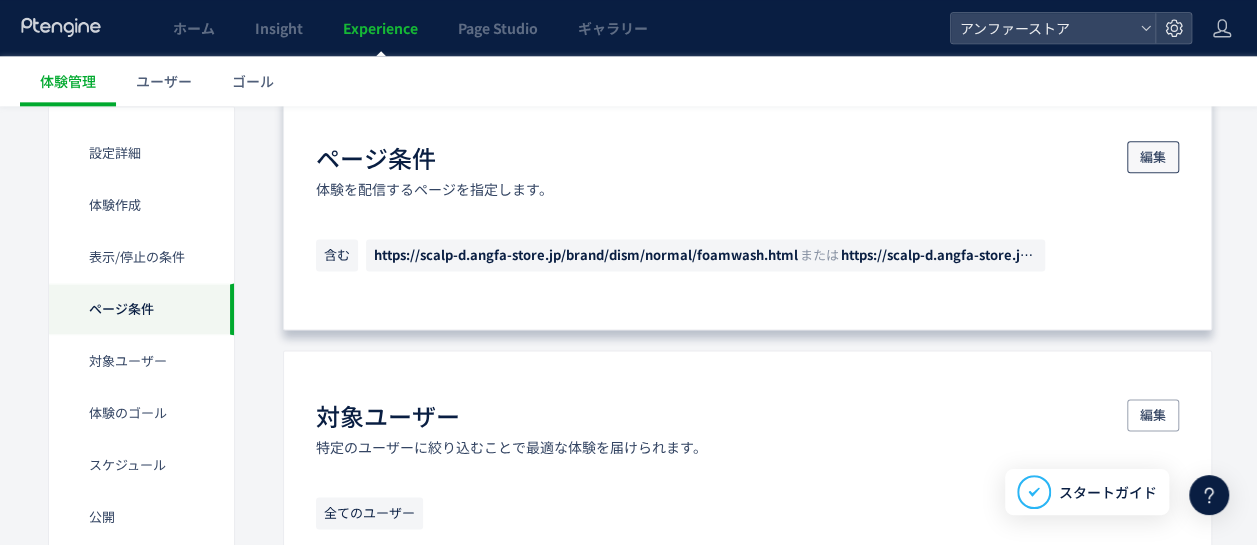 click on "編集" at bounding box center (1153, 157) 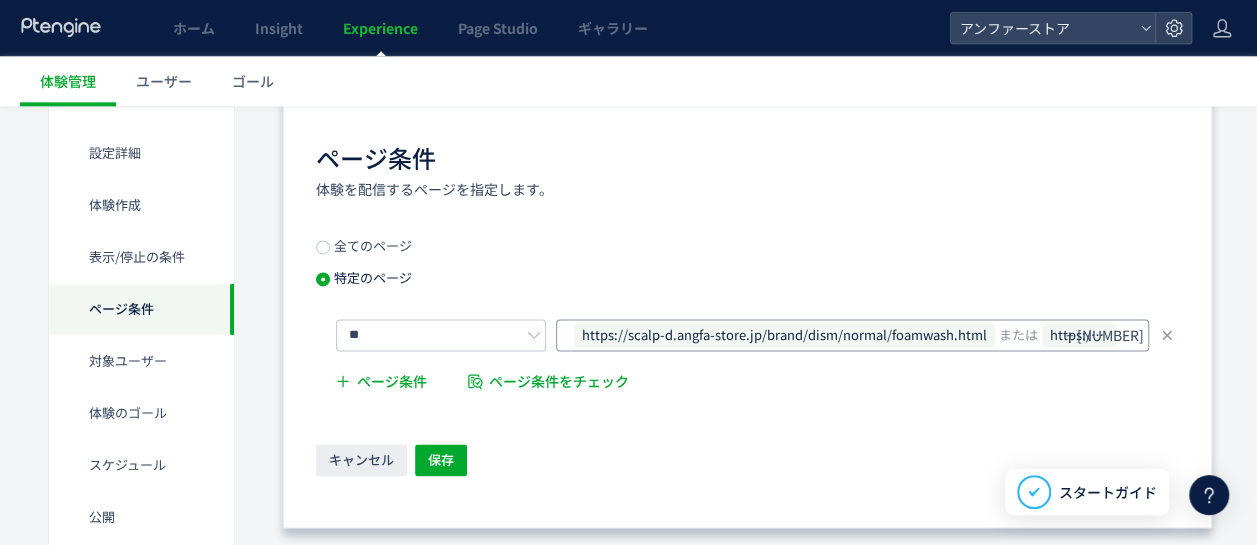 click on "https://scalp-d.angfa-store.jp/brand/dism/normal/foamwash.html" at bounding box center (784, 335) 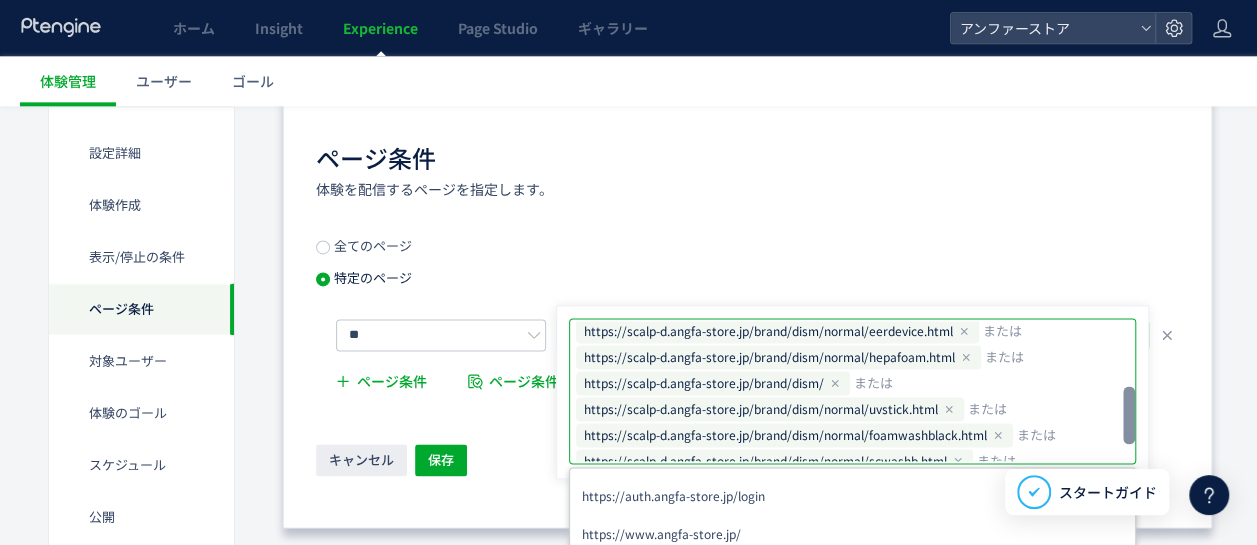 scroll, scrollTop: 175, scrollLeft: 0, axis: vertical 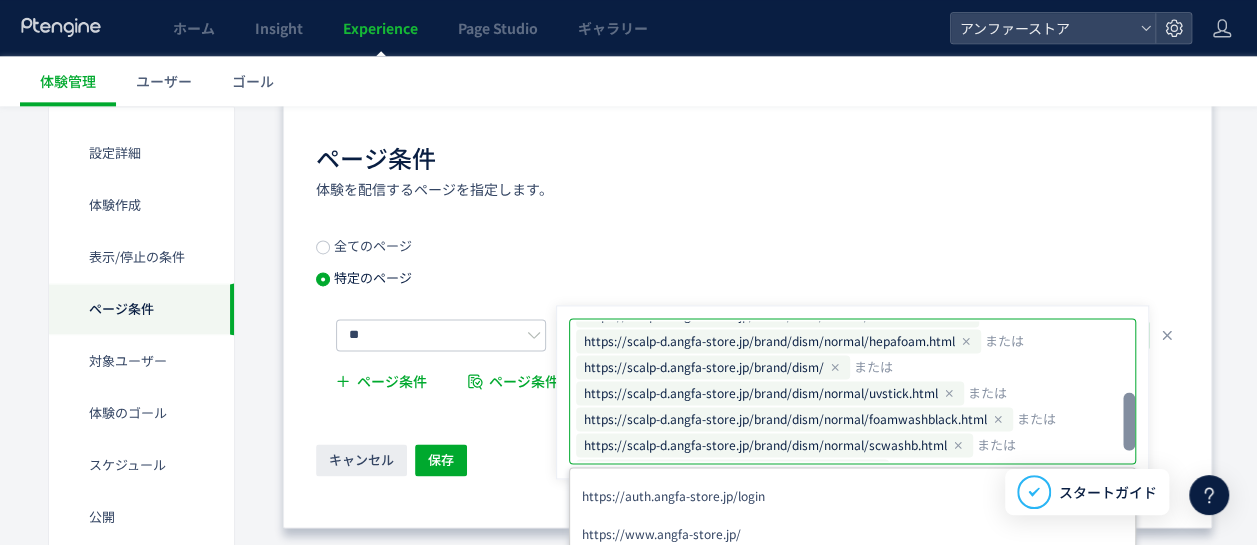 drag, startPoint x: 1133, startPoint y: 351, endPoint x: 1126, endPoint y: 424, distance: 73.33485 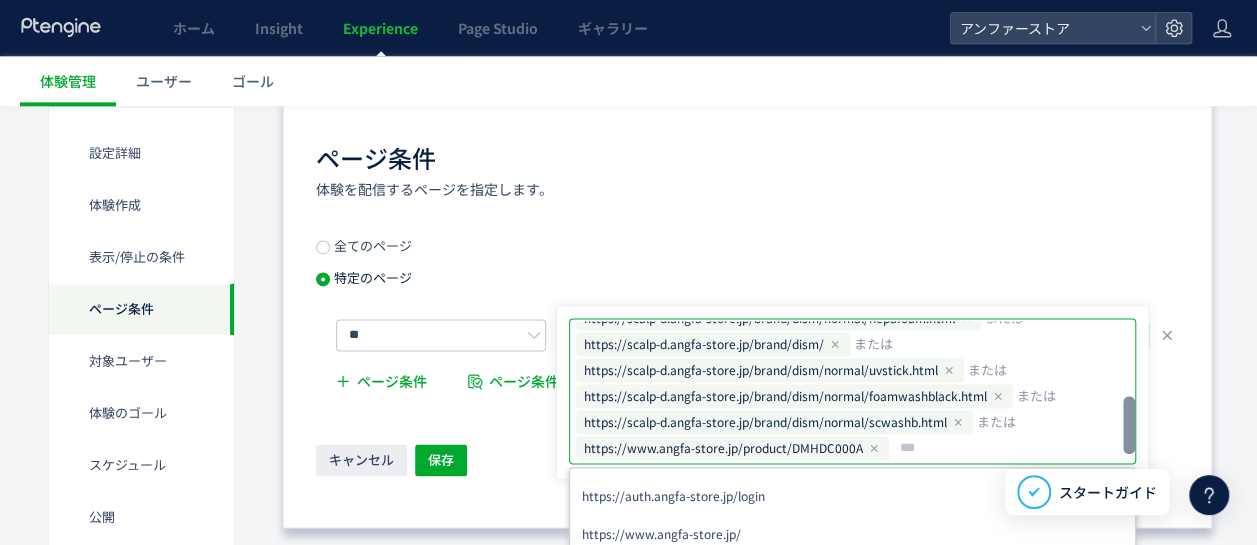 scroll, scrollTop: 182, scrollLeft: 0, axis: vertical 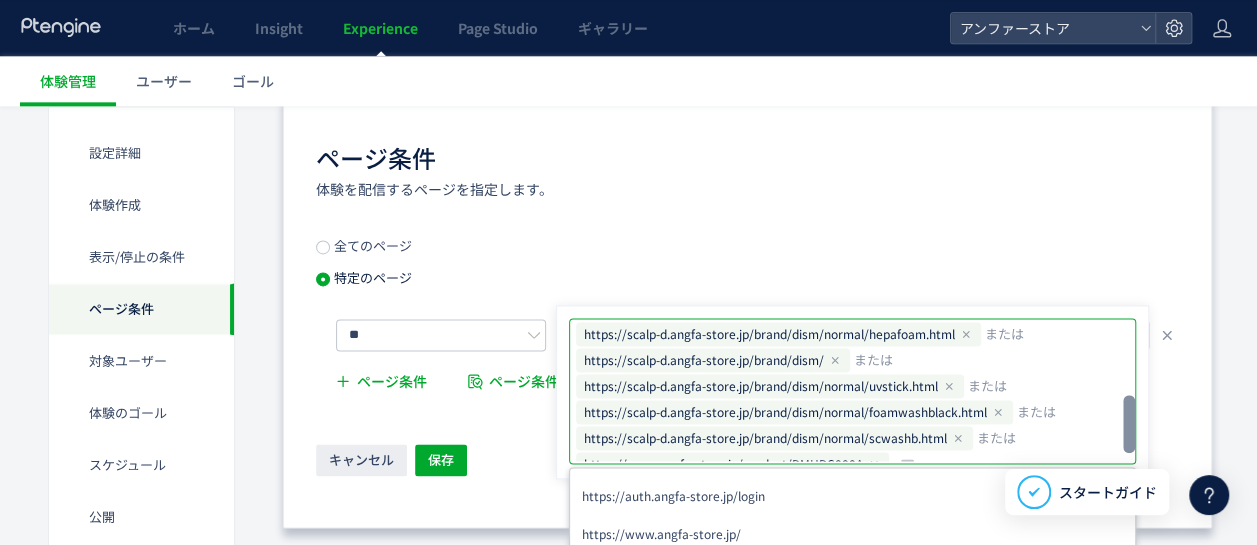 click 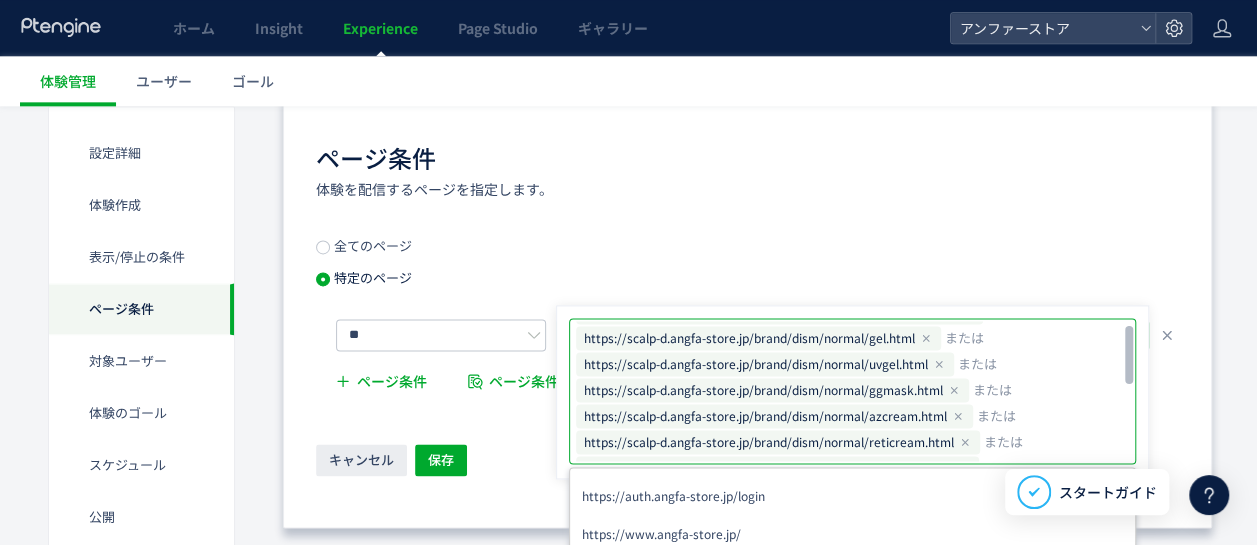 scroll, scrollTop: 0, scrollLeft: 0, axis: both 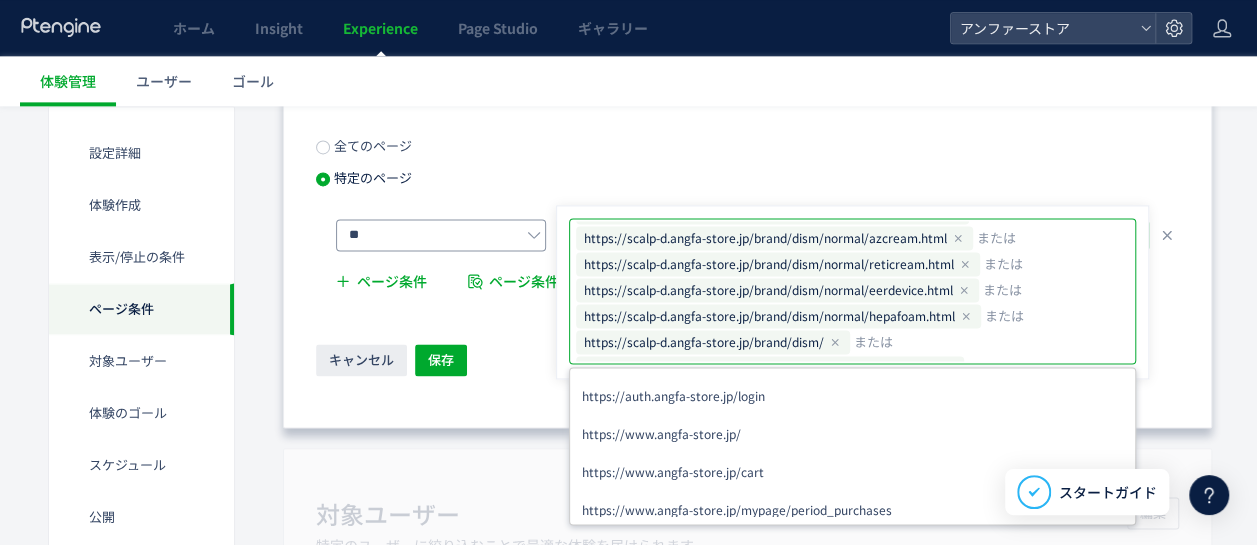 click 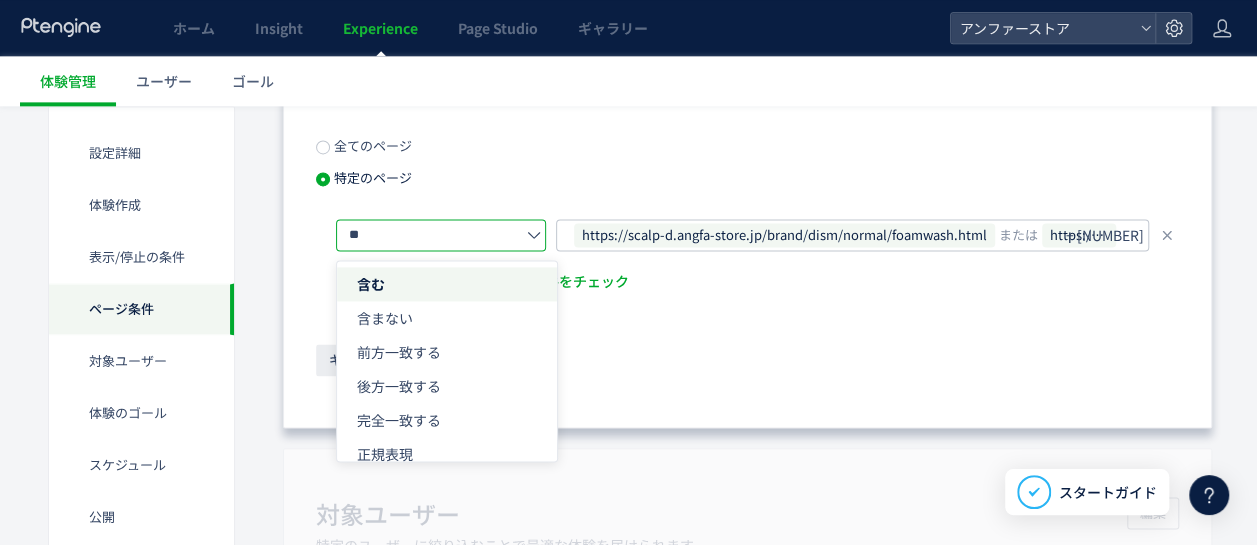click at bounding box center [534, 235] 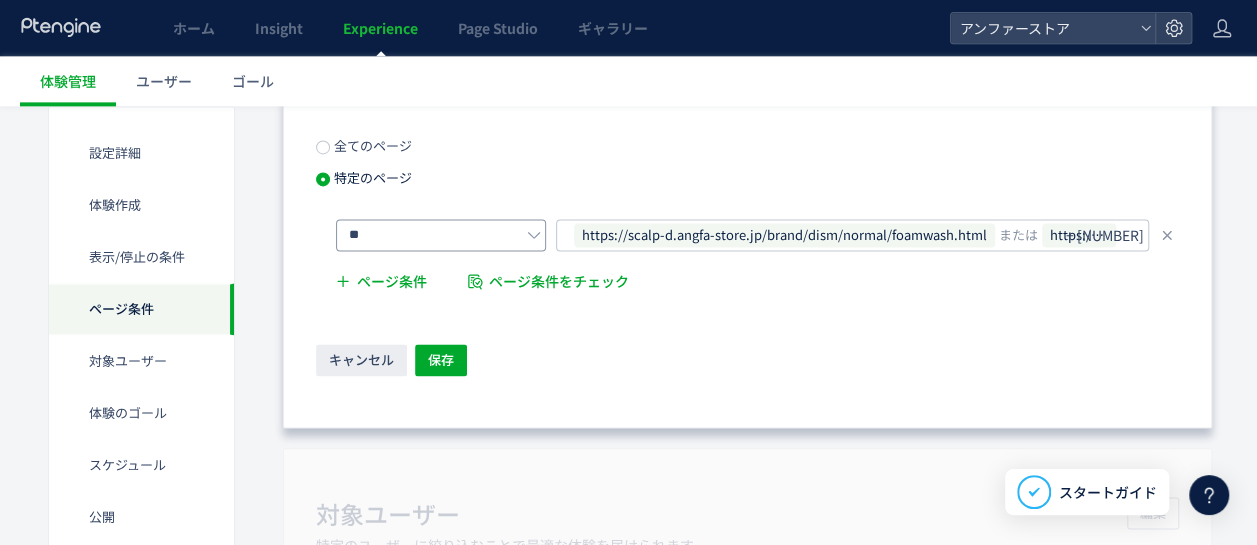 click at bounding box center [534, 235] 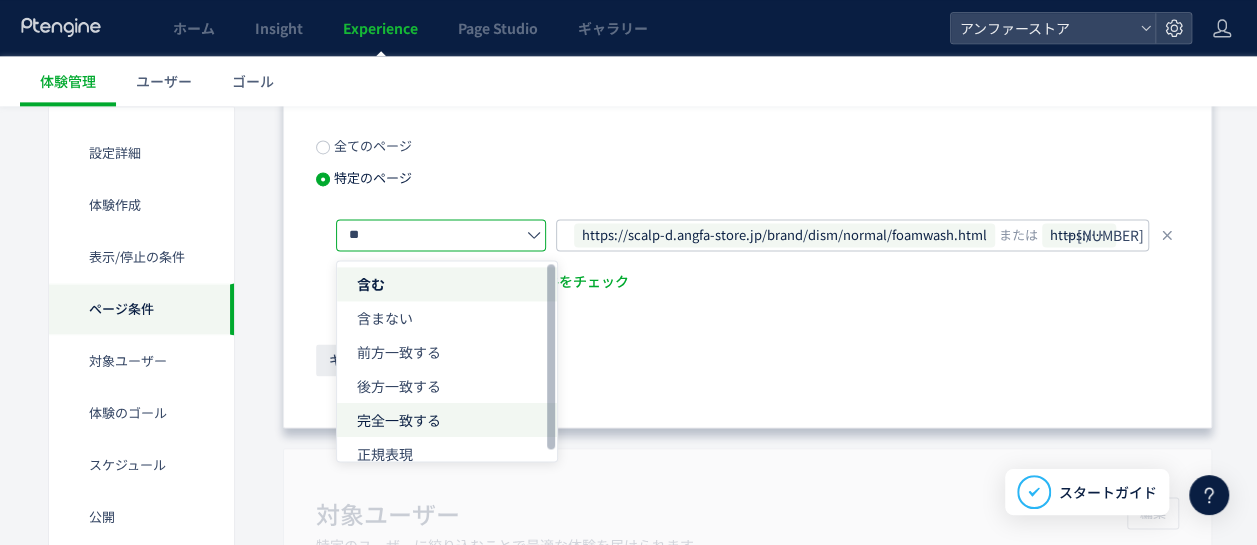 click on "完全一致する" 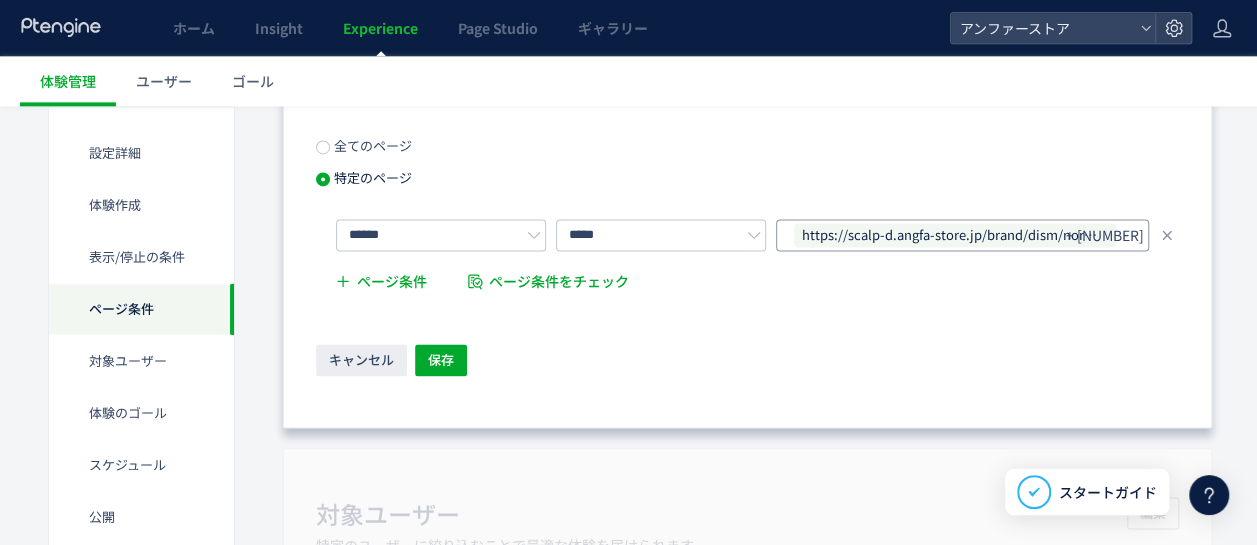 click on "https://scalp-d.angfa-store.jp/brand/dism/normal/foamwash.html" at bounding box center (955, 235) 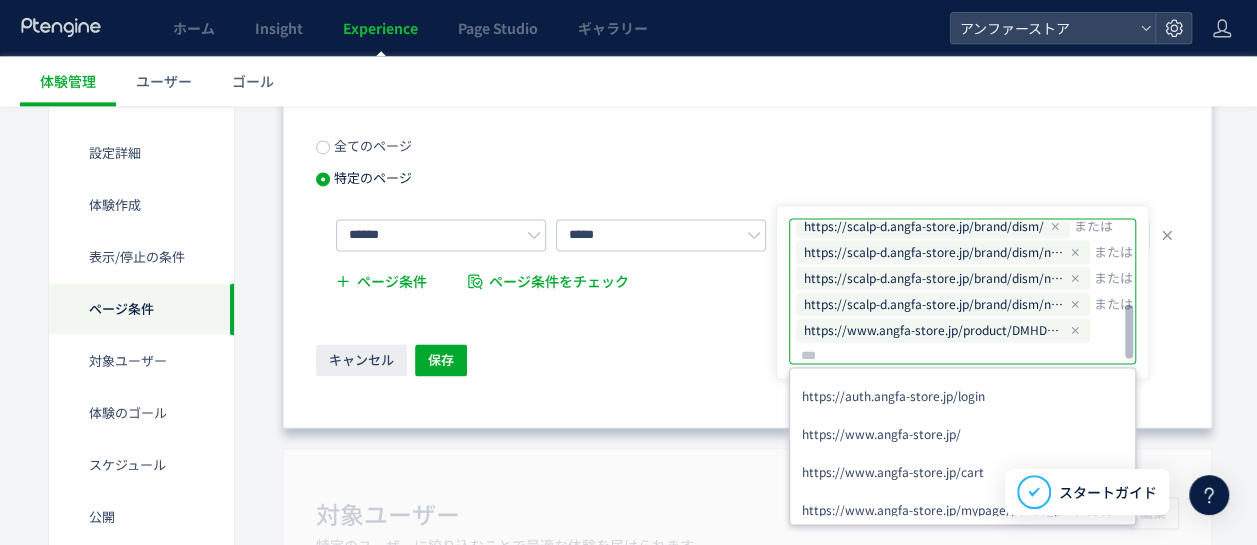 scroll, scrollTop: 224, scrollLeft: 0, axis: vertical 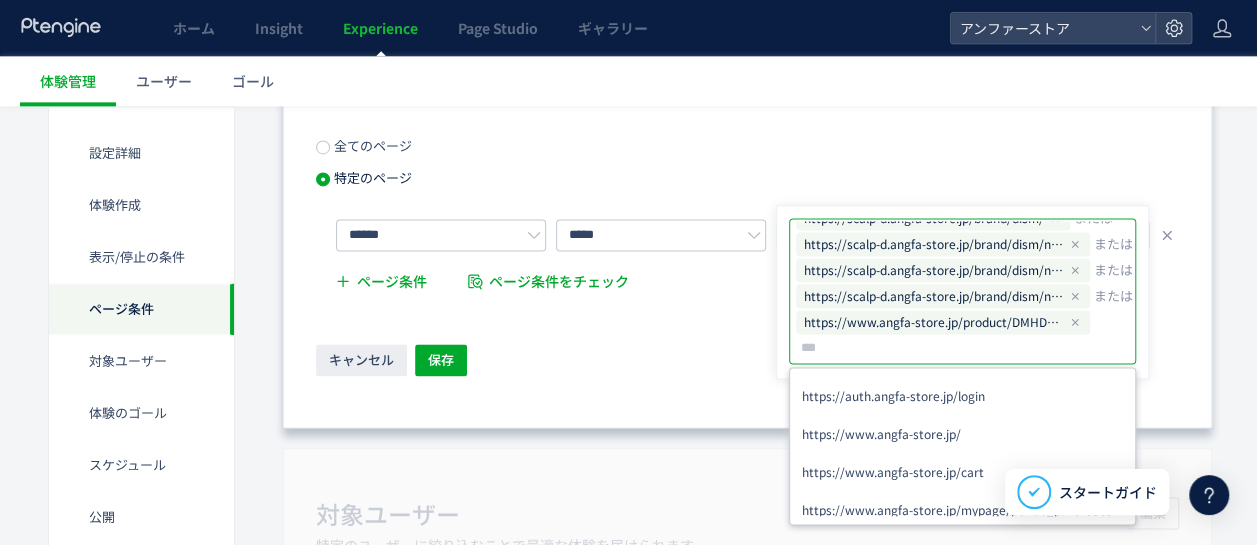 click on "全てのページ 特定のページ ****** ***** https://scalp-d.angfa-store.jp/brand/dism/normal/foamwash.html または https://scalp-d.angfa-store.jp/brand/dism/normal/gel.html または https://scalp-d.angfa-store.jp/brand/dism/normal/uvgel.html または https://scalp-d.angfa-store.jp/brand/dism/normal/ggmask.html または https://scalp-d.angfa-store.jp/brand/dism/normal/azcream.html または https://scalp-d.angfa-store.jp/brand/dism/normal/reticream.html または https://scalp-d.angfa-store.jp/brand/dism/normal/eerdevice.html または https://scalp-d.angfa-store.jp/brand/dism/normal/hepafoam.html または https://scalp-d.angfa-store.jp/brand/dism/ または https://scalp-d.angfa-store.jp/brand/dism/normal/uvstick.html または https://scalp-d.angfa-store.jp/brand/dism/normal/foamwashblack.html または https://scalp-d.angfa-store.jp/brand/dism/normal/scwashb.html または https://www.angfa-store.jp/product/DMHDC000A + 13 https://scalp-d.angfa-store.jp/brand/dism/normal/foamwash.html または" at bounding box center (747, 259) 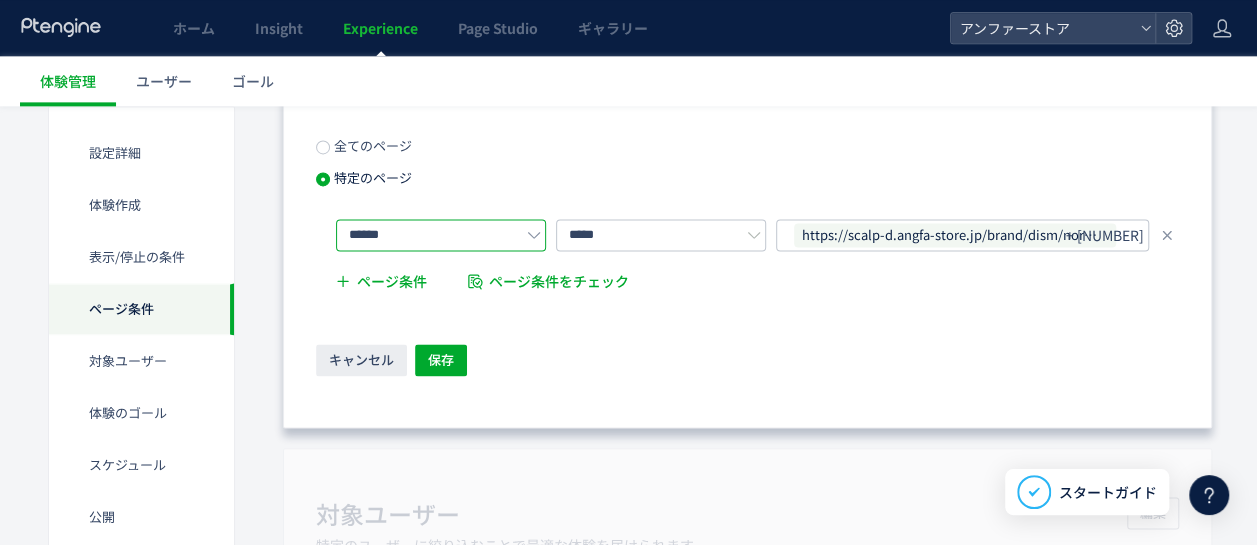 click on "******" 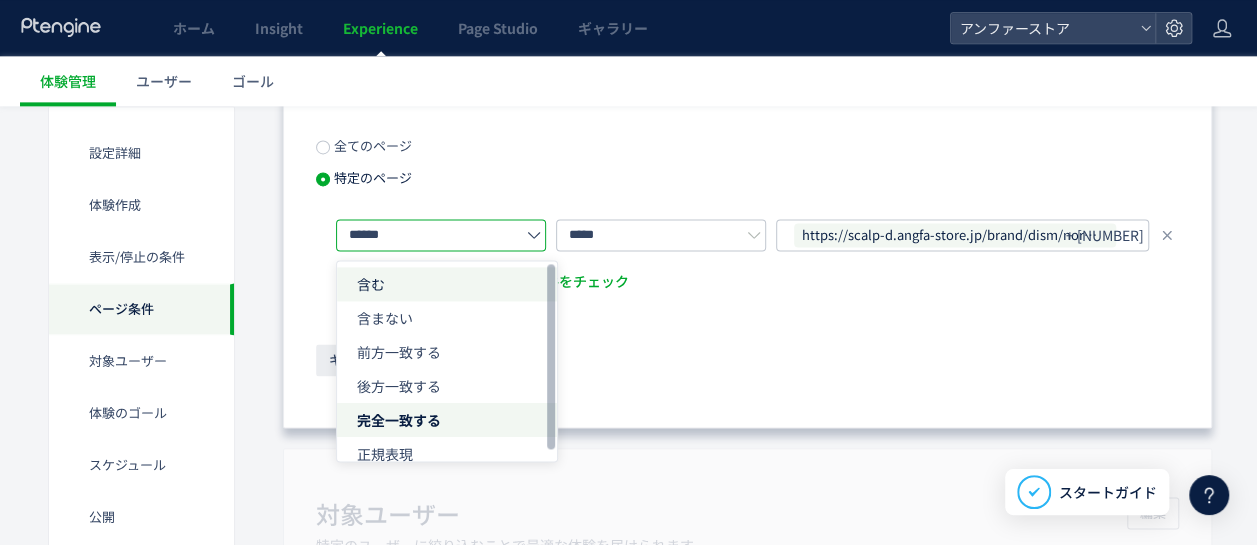 click on "含む" 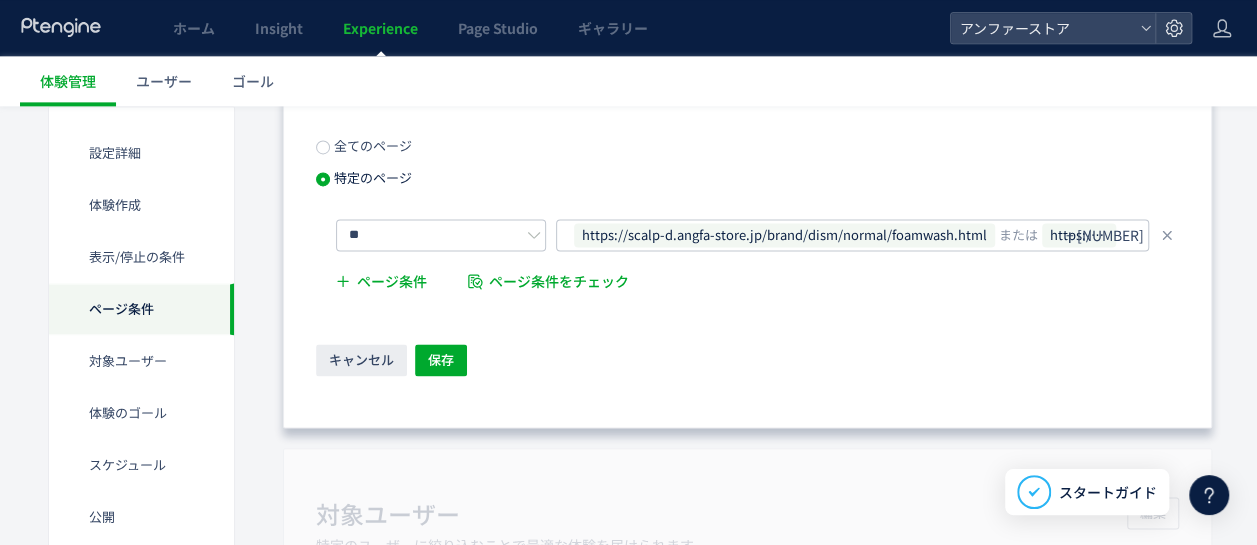 click on "全てのページ 特定のページ ** https://scalp-d.angfa-store.jp/brand/dism/normal/foamwash.html または https://scalp-d.angfa-store.jp/brand/dism/normal/gel.html または https://scalp-d.angfa-store.jp/brand/dism/normal/uvgel.html または https://scalp-d.angfa-store.jp/brand/dism/normal/ggmask.html または https://scalp-d.angfa-store.jp/brand/dism/normal/azcream.html または https://scalp-d.angfa-store.jp/brand/dism/normal/reticream.html または https://scalp-d.angfa-store.jp/brand/dism/normal/eerdevice.html または https://scalp-d.angfa-store.jp/brand/dism/normal/hepafoam.html または https://scalp-d.angfa-store.jp/brand/dism/ または https://scalp-d.angfa-store.jp/brand/dism/normal/uvstick.html または https://scalp-d.angfa-store.jp/brand/dism/normal/foamwashblack.html または https://scalp-d.angfa-store.jp/brand/dism/normal/scwashb.html または https://www.angfa-store.jp/product/DMHDC000A + 12 ページ条件 ページ条件をチェック" at bounding box center [747, 221] 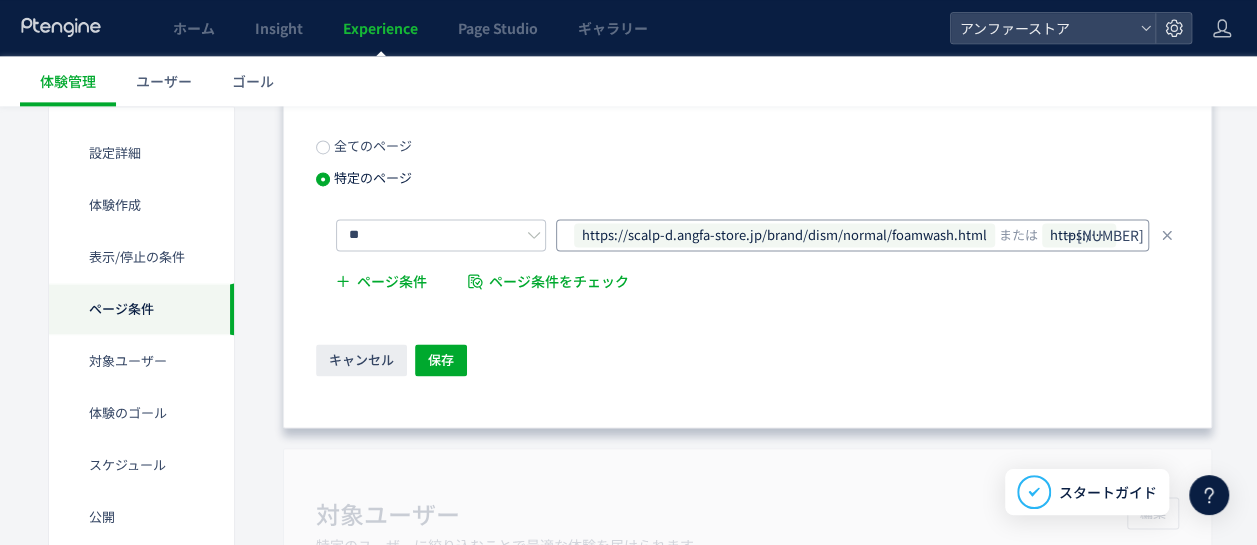 click on "https://scalp-d.angfa-store.jp/brand/dism/normal/foamwash.html" at bounding box center (784, 235) 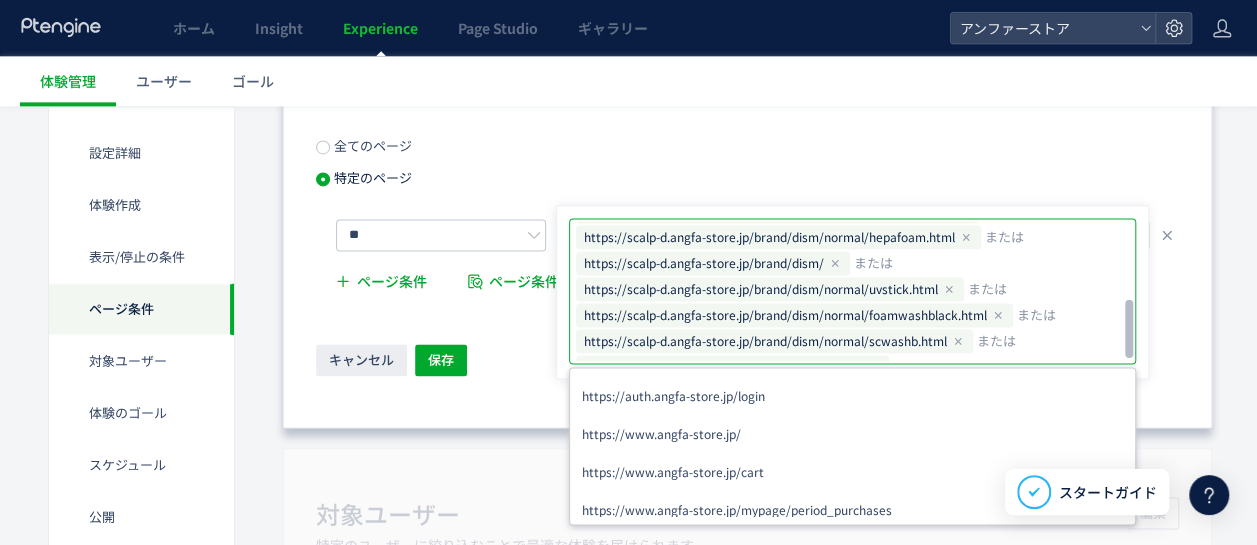 scroll, scrollTop: 198, scrollLeft: 0, axis: vertical 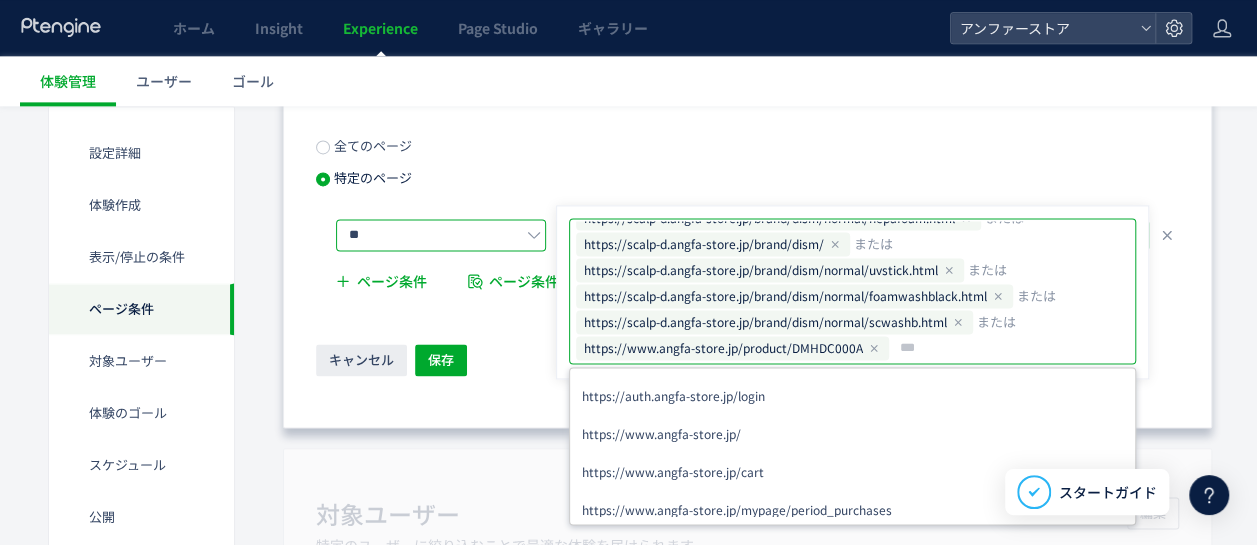 click on "**" 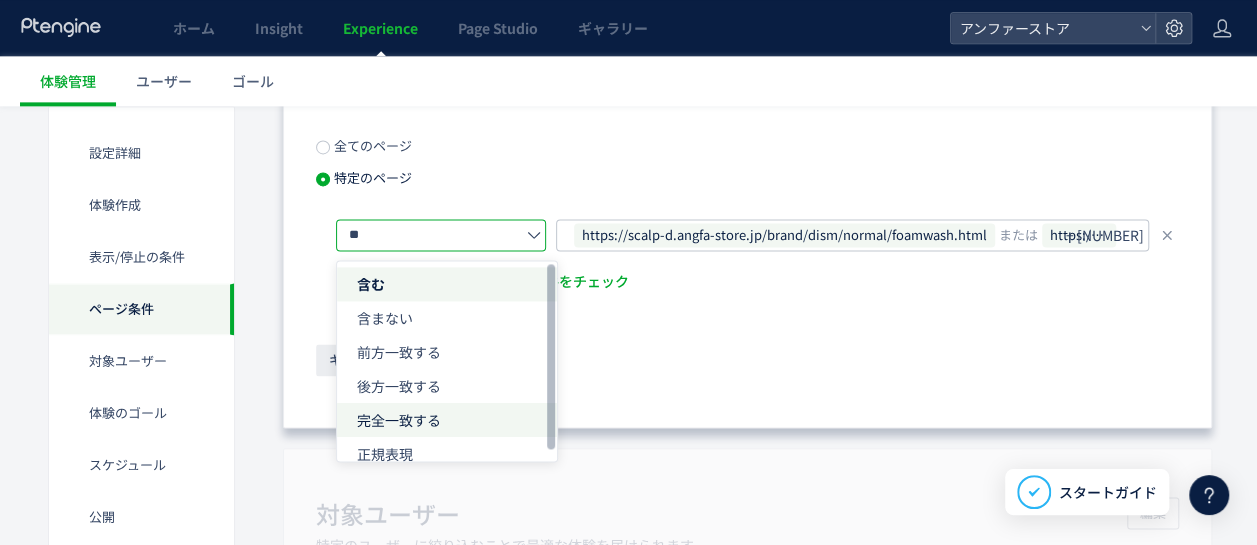 click on "完全一致する" 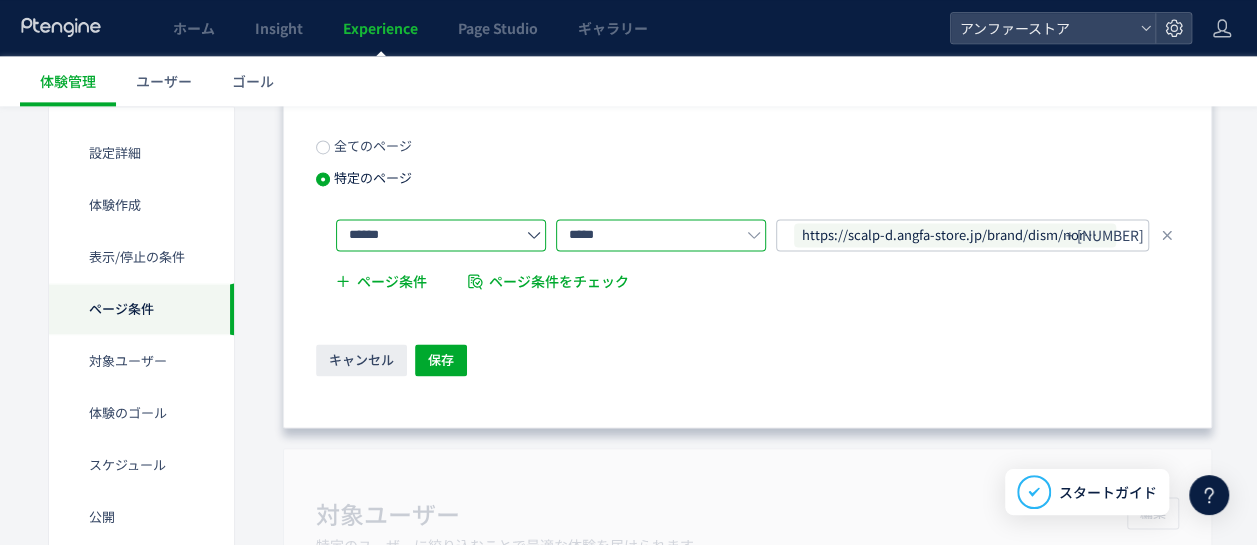 click on "*****" 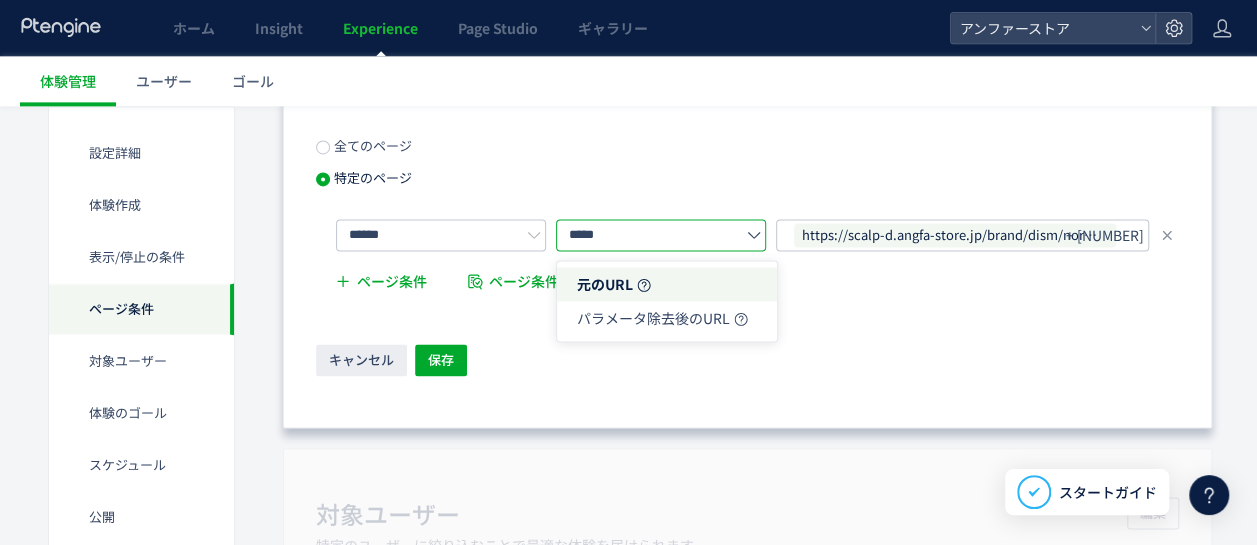 click on "全てのページ 特定のページ ****** ***** https://scalp-d.angfa-store.jp/brand/dism/normal/foamwash.html または https://scalp-d.angfa-store.jp/brand/dism/normal/gel.html または https://scalp-d.angfa-store.jp/brand/dism/normal/uvgel.html または https://scalp-d.angfa-store.jp/brand/dism/normal/ggmask.html または https://scalp-d.angfa-store.jp/brand/dism/normal/azcream.html または https://scalp-d.angfa-store.jp/brand/dism/normal/reticream.html または https://scalp-d.angfa-store.jp/brand/dism/normal/eerdevice.html または https://scalp-d.angfa-store.jp/brand/dism/normal/hepafoam.html または https://scalp-d.angfa-store.jp/brand/dism/ または https://scalp-d.angfa-store.jp/brand/dism/normal/uvstick.html または https://scalp-d.angfa-store.jp/brand/dism/normal/foamwashblack.html または https://scalp-d.angfa-store.jp/brand/dism/normal/scwashb.html または https://www.angfa-store.jp/product/DMHDC000A + 13 ページ条件 ページ条件をチェック キャンセル 保存" at bounding box center (747, 259) 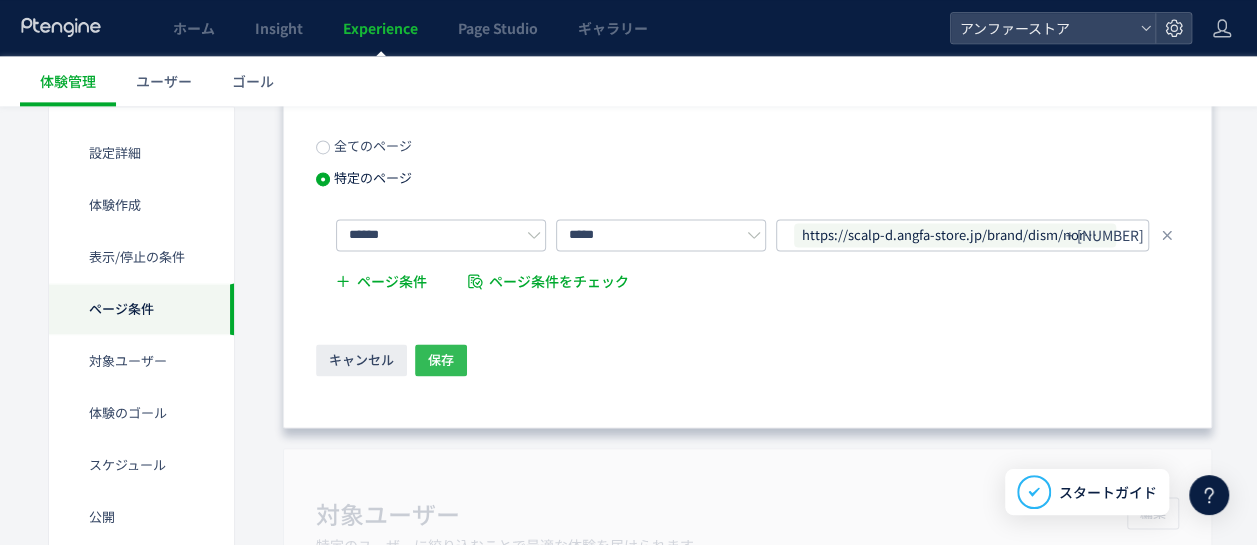 click on "保存" at bounding box center (441, 360) 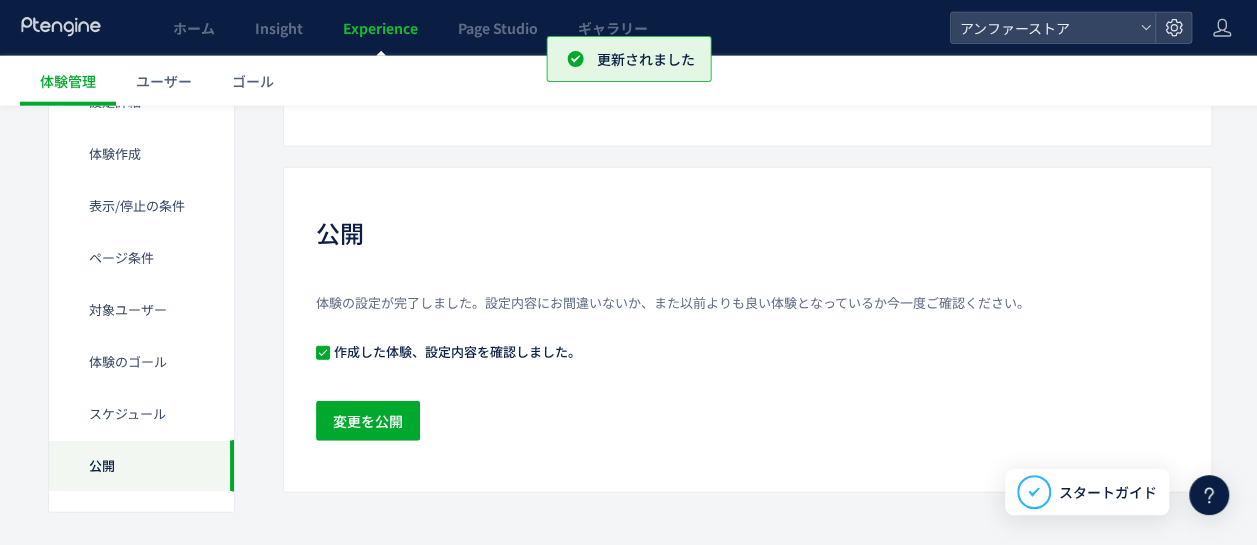 scroll, scrollTop: 2480, scrollLeft: 0, axis: vertical 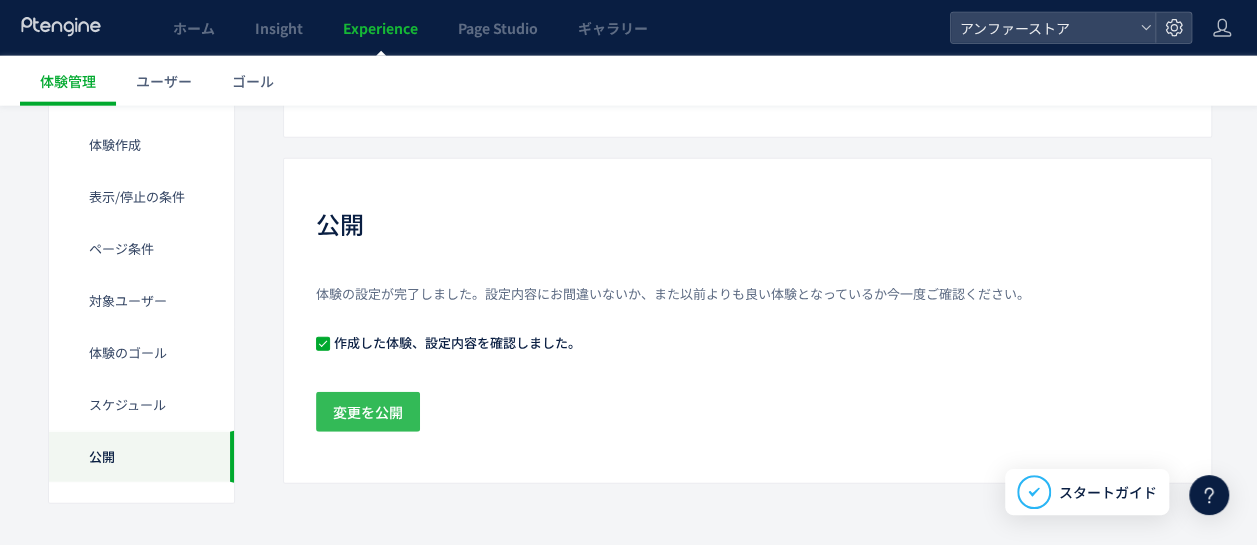 click on "変更を公開" at bounding box center (368, 412) 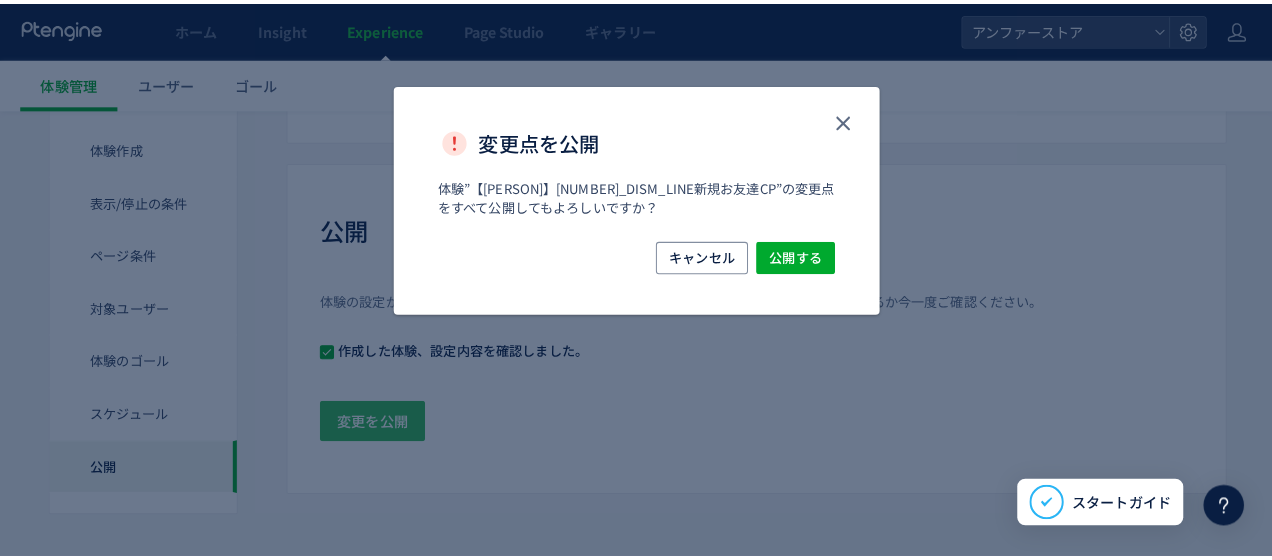 scroll, scrollTop: 2464, scrollLeft: 0, axis: vertical 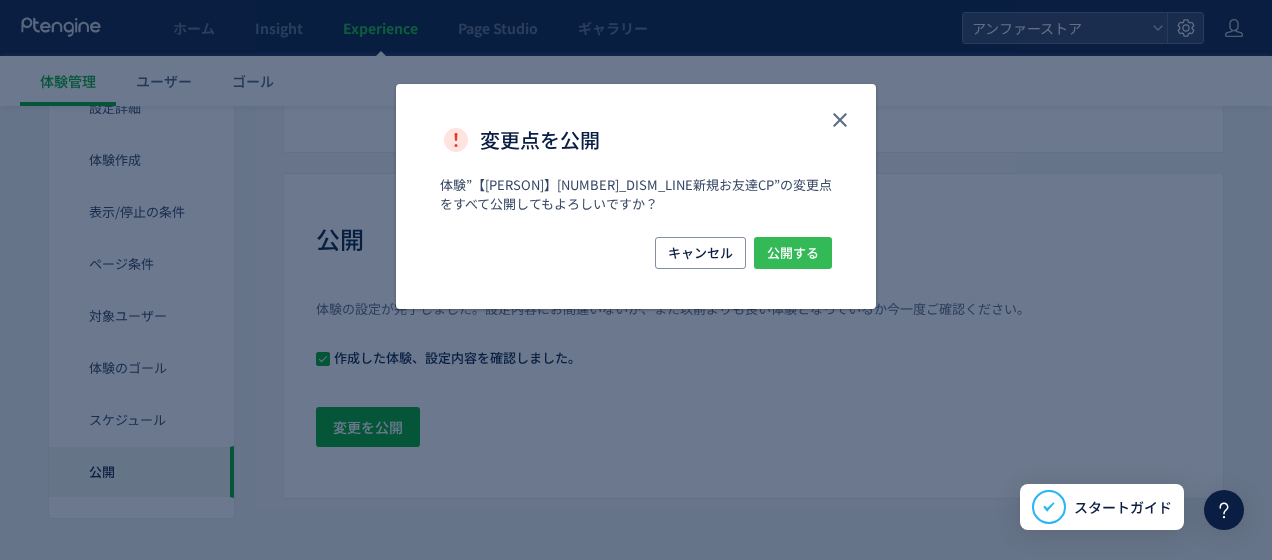 click on "公開する" at bounding box center [793, 253] 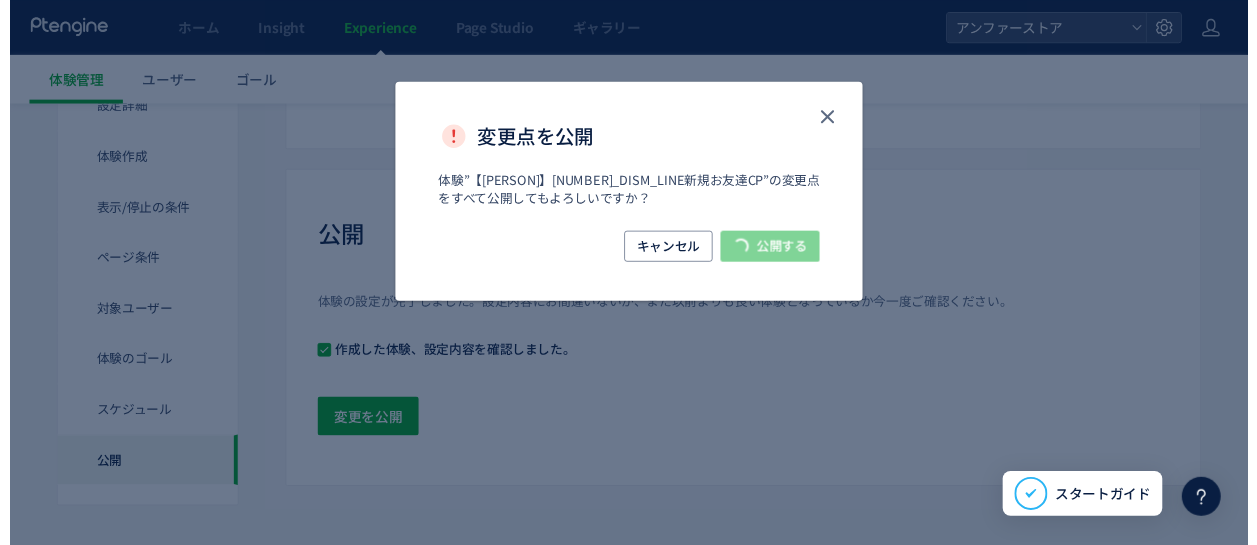 scroll, scrollTop: 0, scrollLeft: 0, axis: both 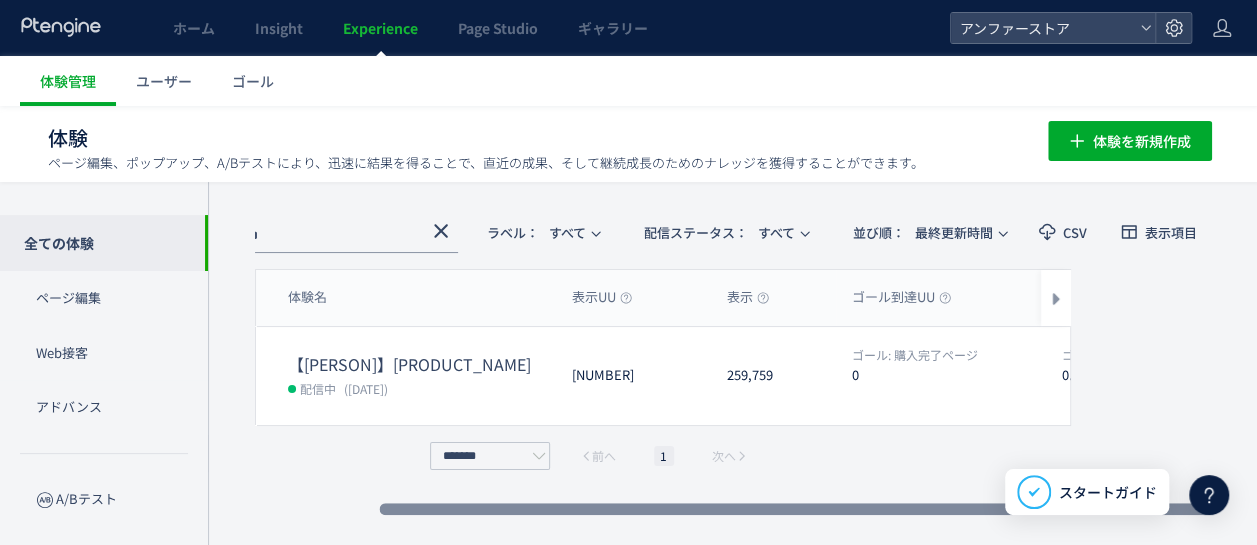drag, startPoint x: 848, startPoint y: 522, endPoint x: 994, endPoint y: 522, distance: 146 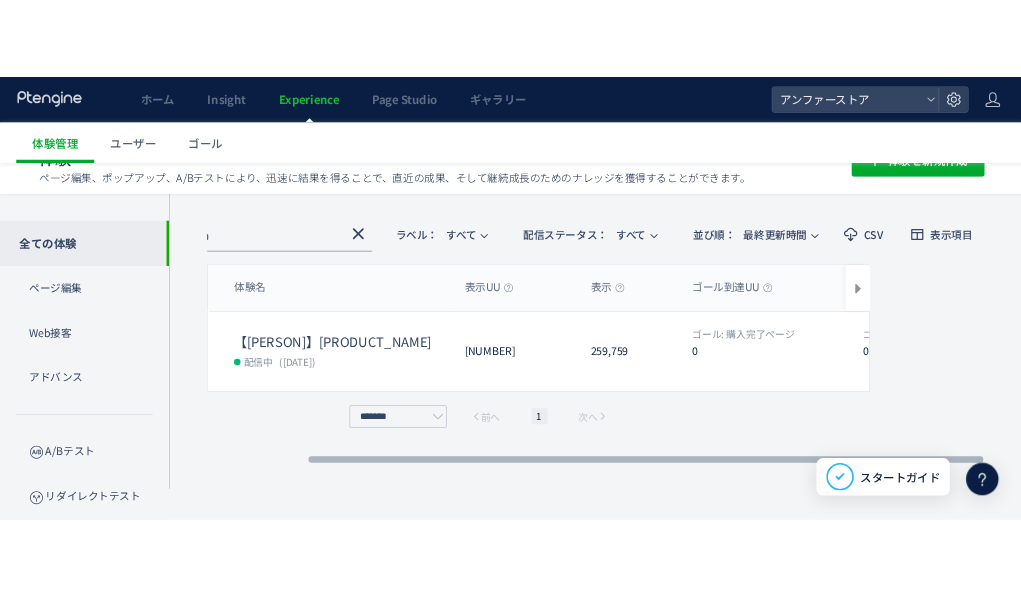 scroll, scrollTop: 0, scrollLeft: 0, axis: both 